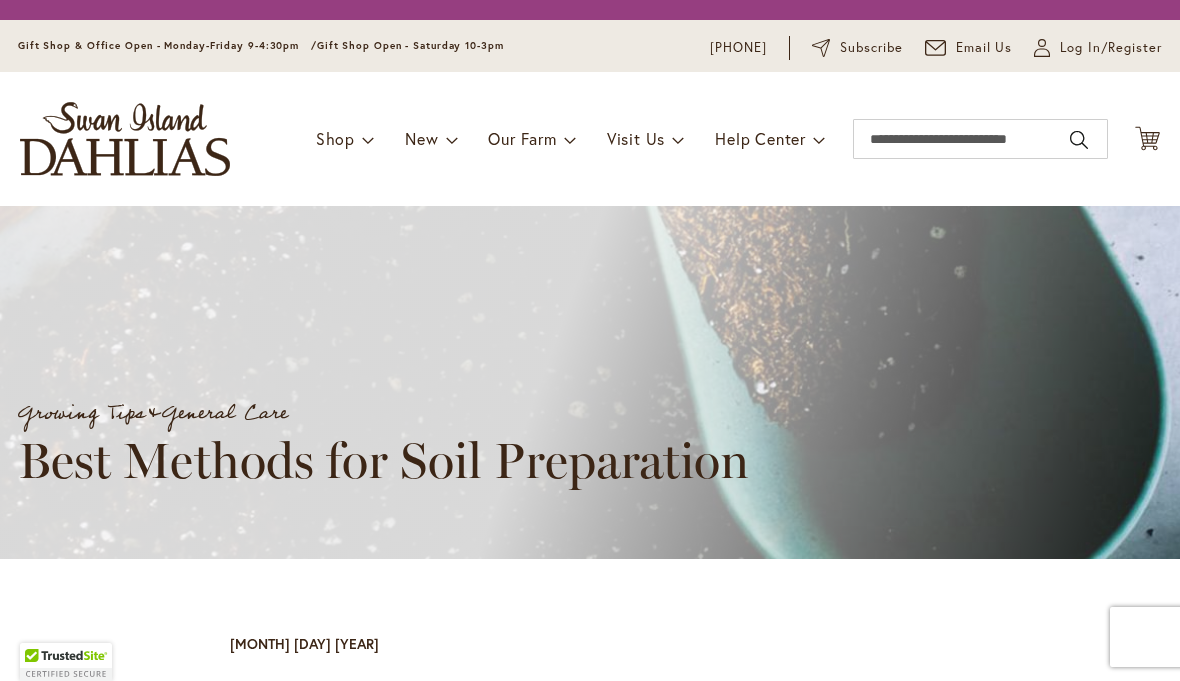scroll, scrollTop: 0, scrollLeft: 0, axis: both 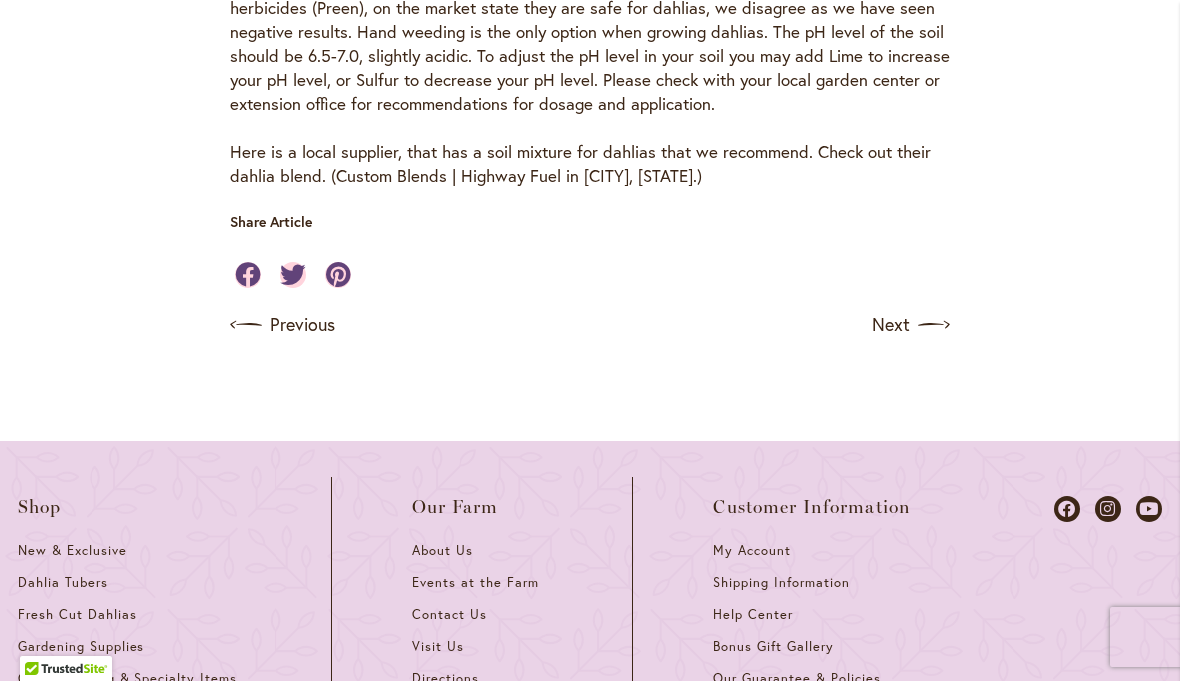 click on "Custom Blends | Highway Fuel in Salem, Or." at bounding box center (516, 175) 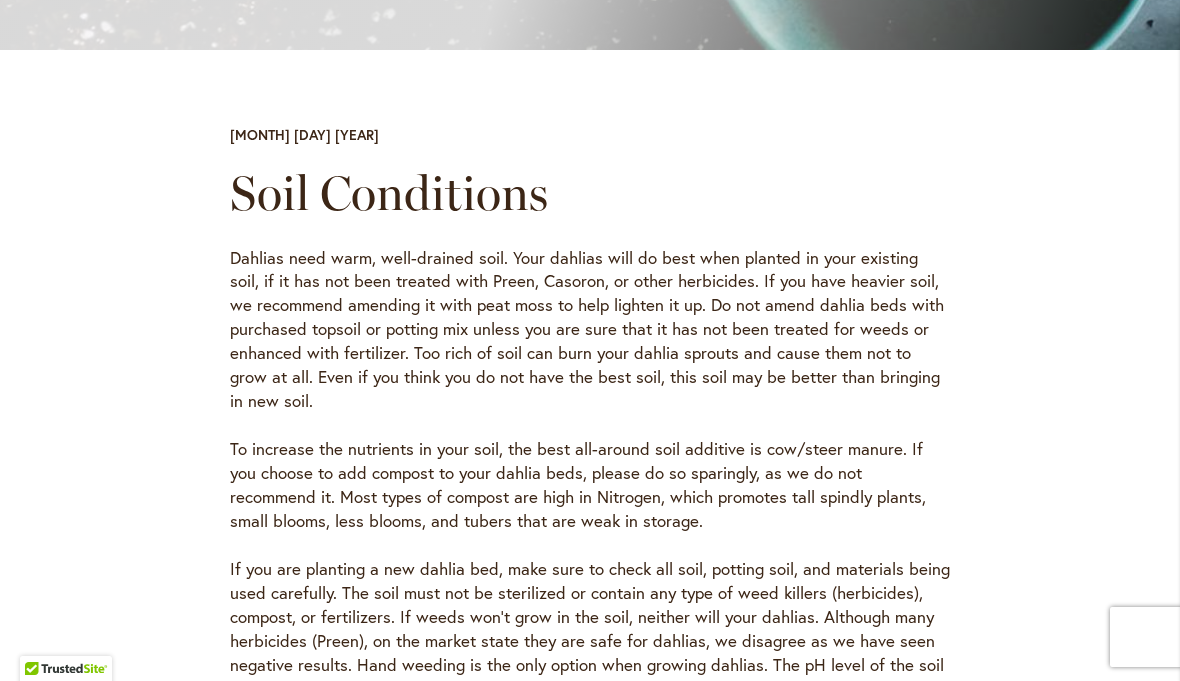 scroll, scrollTop: 379, scrollLeft: 0, axis: vertical 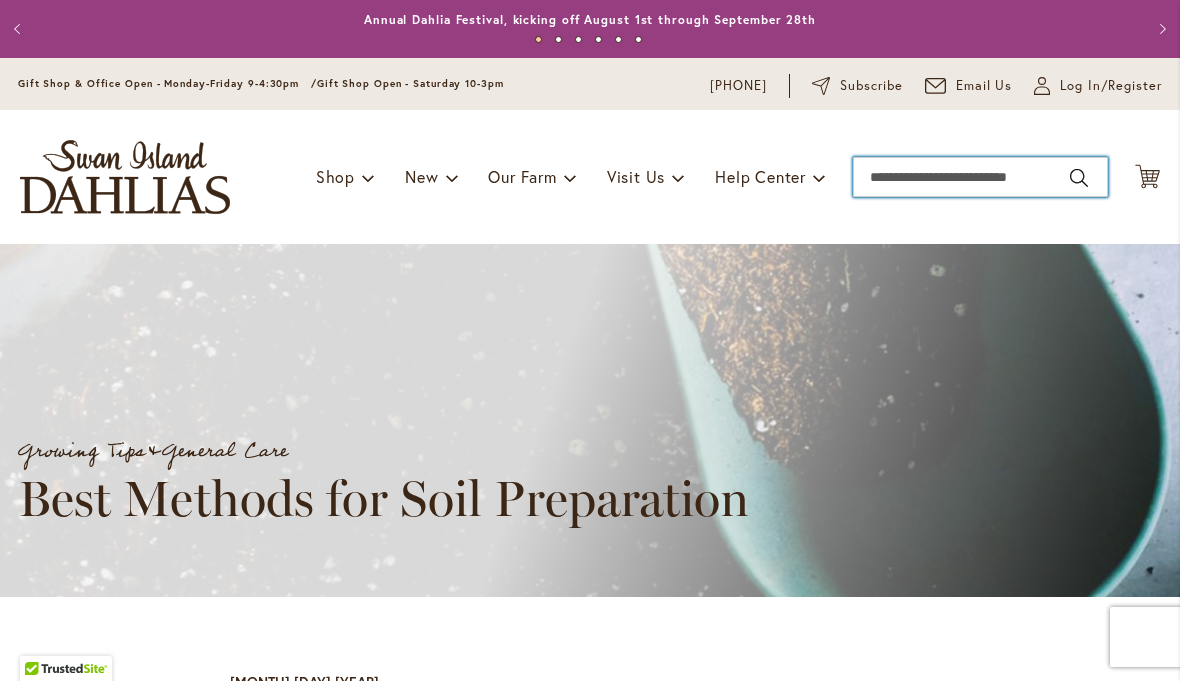 click on "Search" at bounding box center [980, 177] 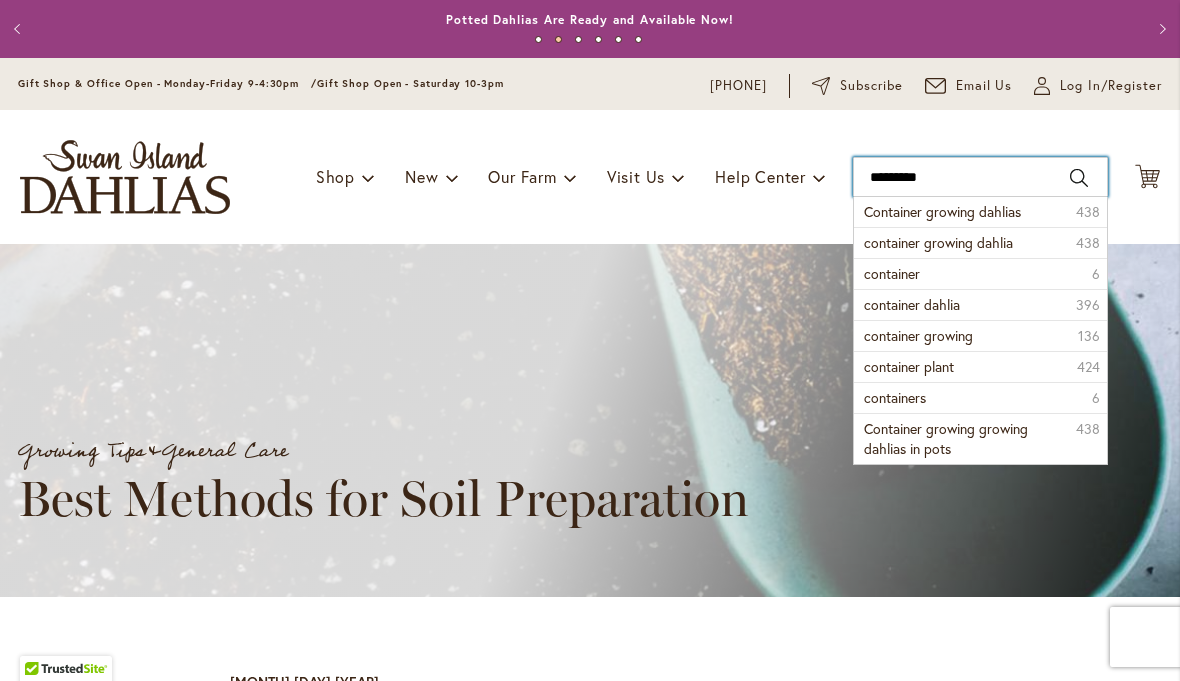 type on "**********" 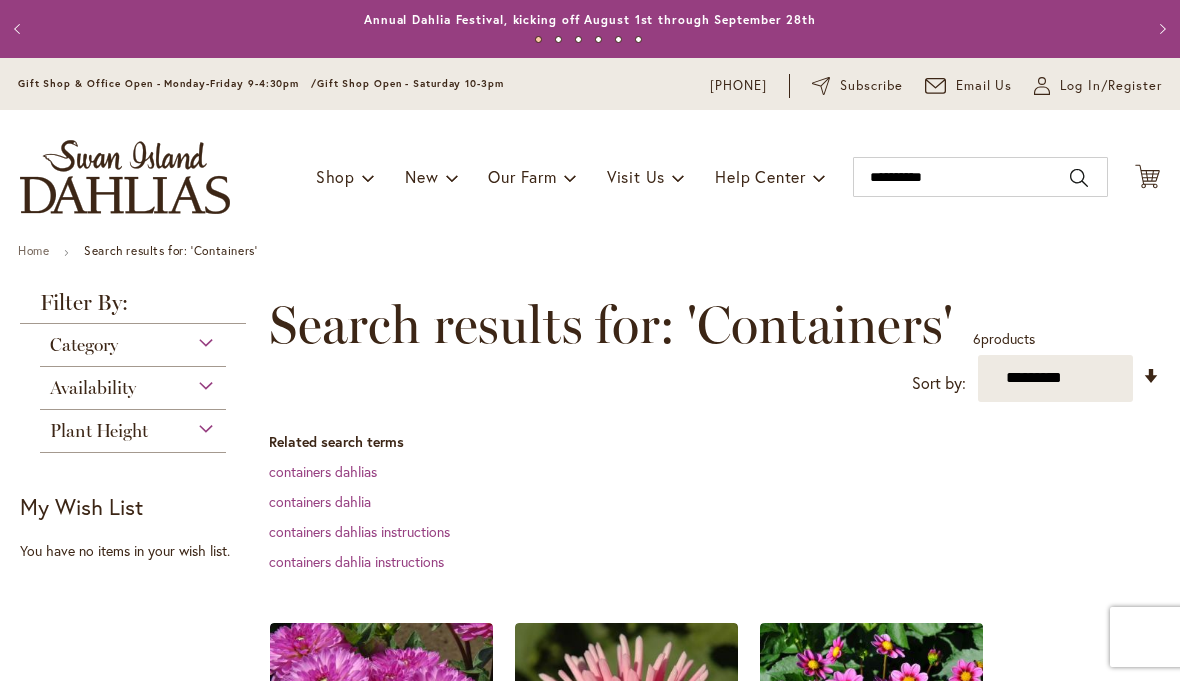 scroll, scrollTop: 0, scrollLeft: 0, axis: both 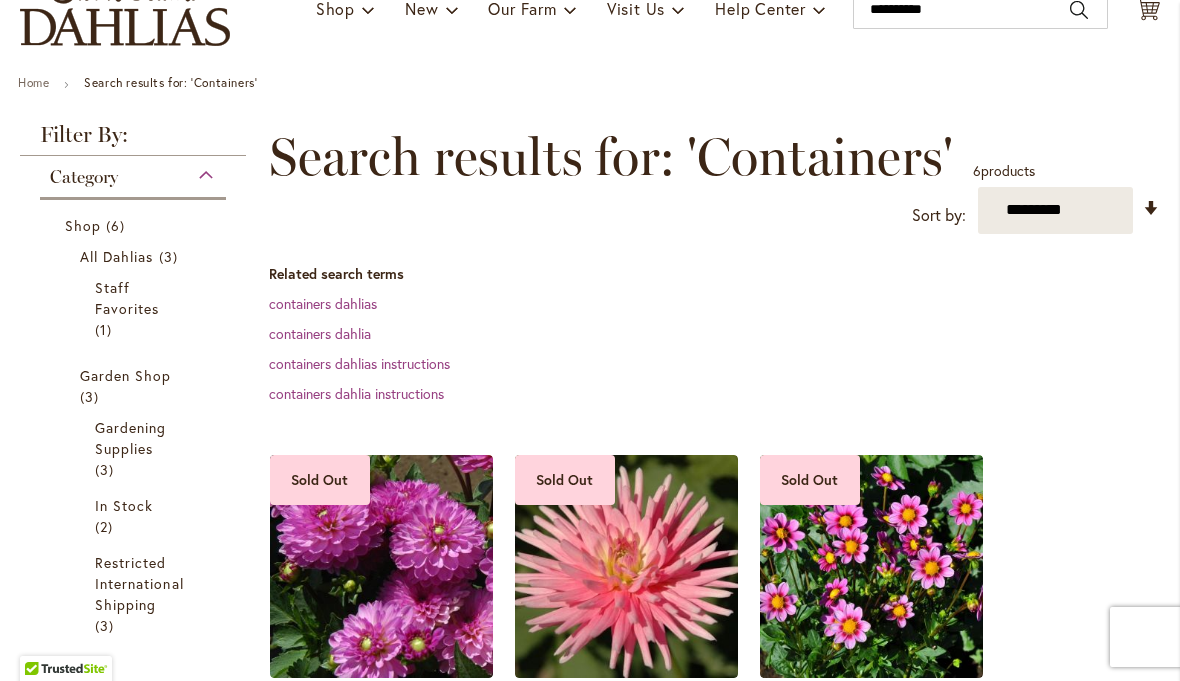 click on "containers dahlias instructions" at bounding box center [359, 363] 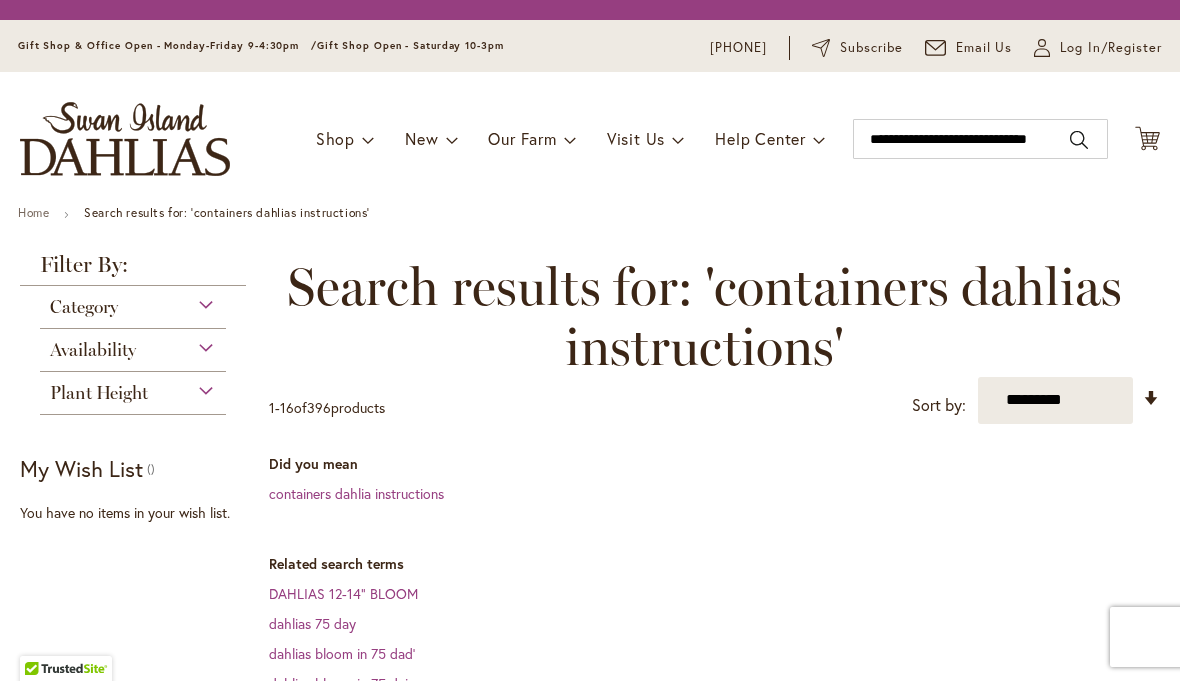 scroll, scrollTop: 0, scrollLeft: 0, axis: both 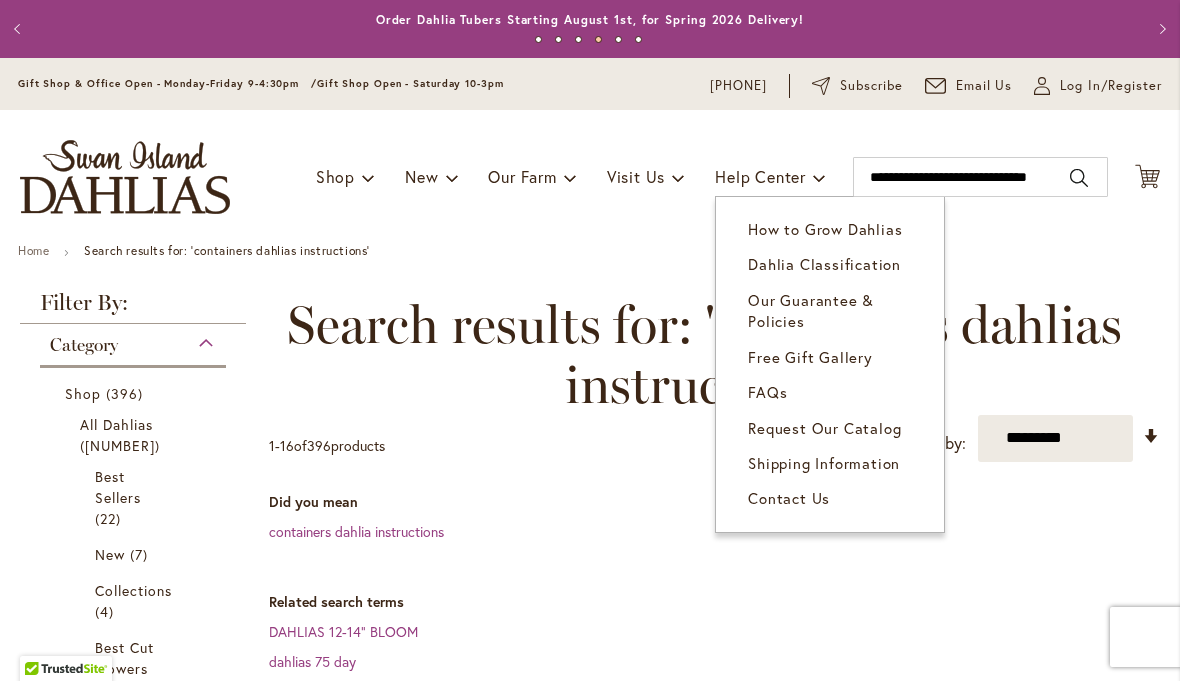 click on "How to Grow Dahlias" at bounding box center [825, 229] 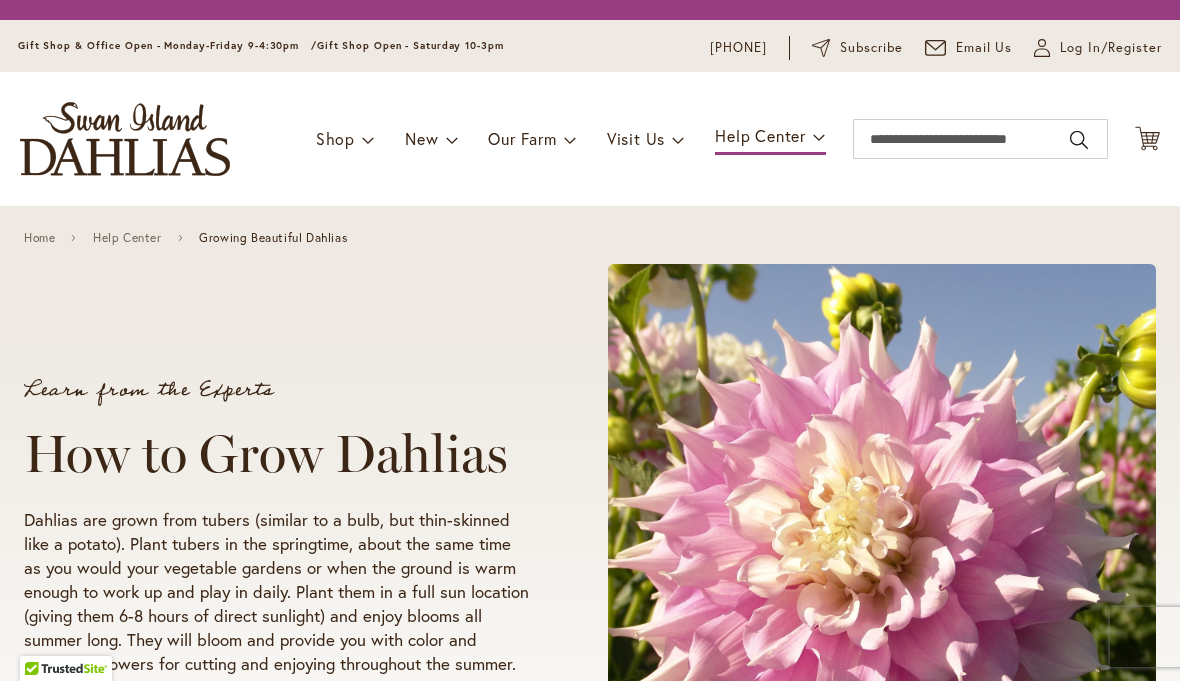 scroll, scrollTop: 0, scrollLeft: 0, axis: both 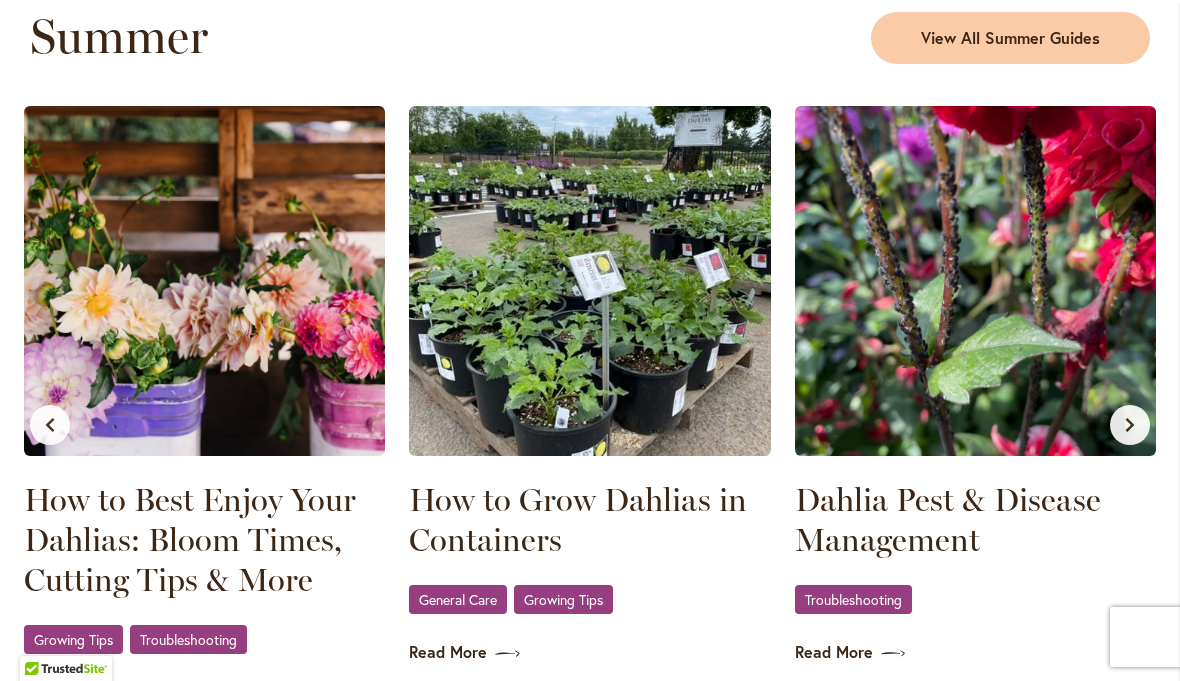 click on "General Care" at bounding box center [458, 599] 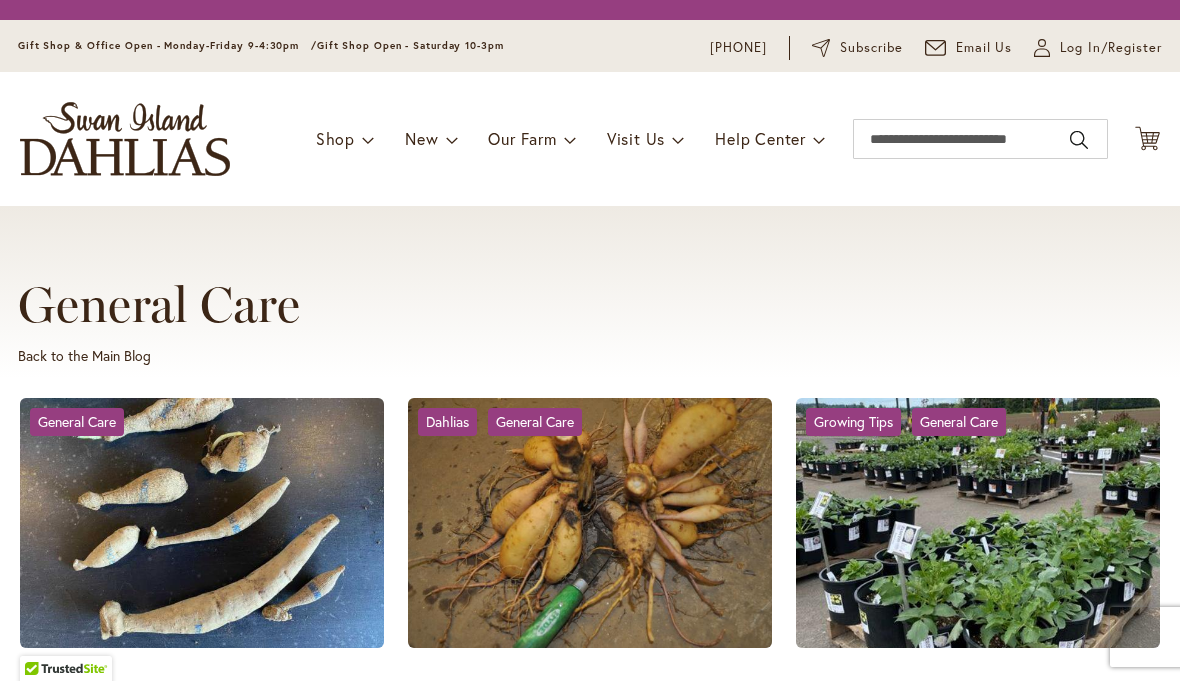 scroll, scrollTop: 0, scrollLeft: 0, axis: both 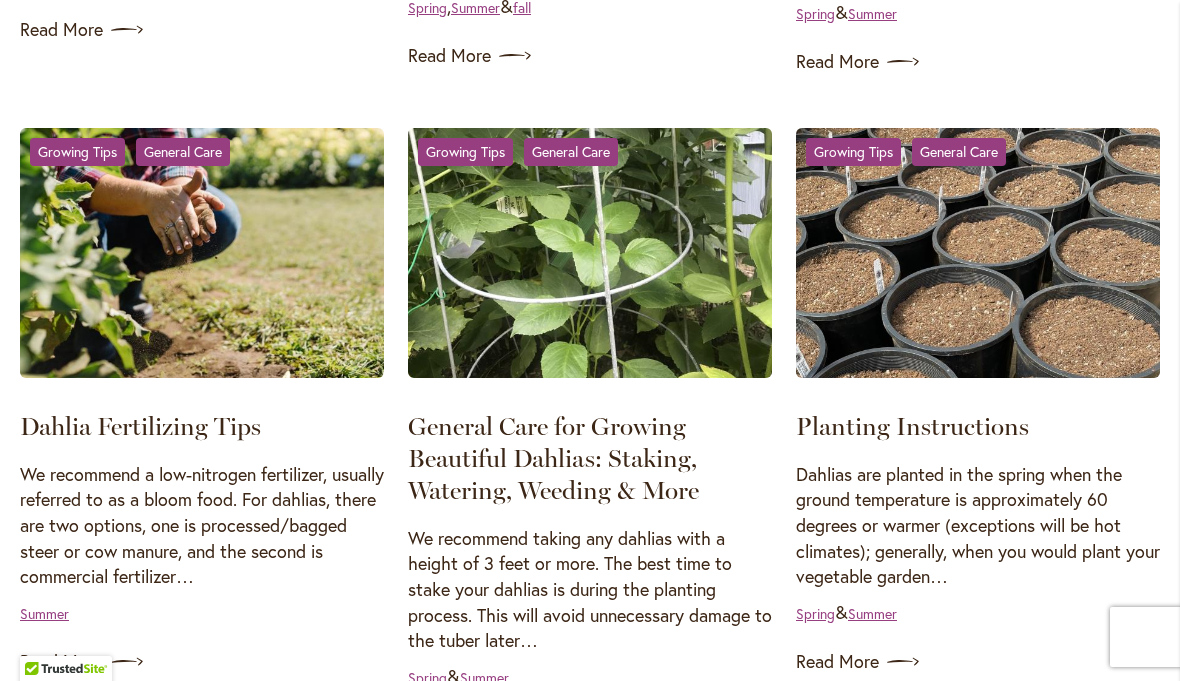 click on "Dahlia Fertilizing Tips" at bounding box center (140, 426) 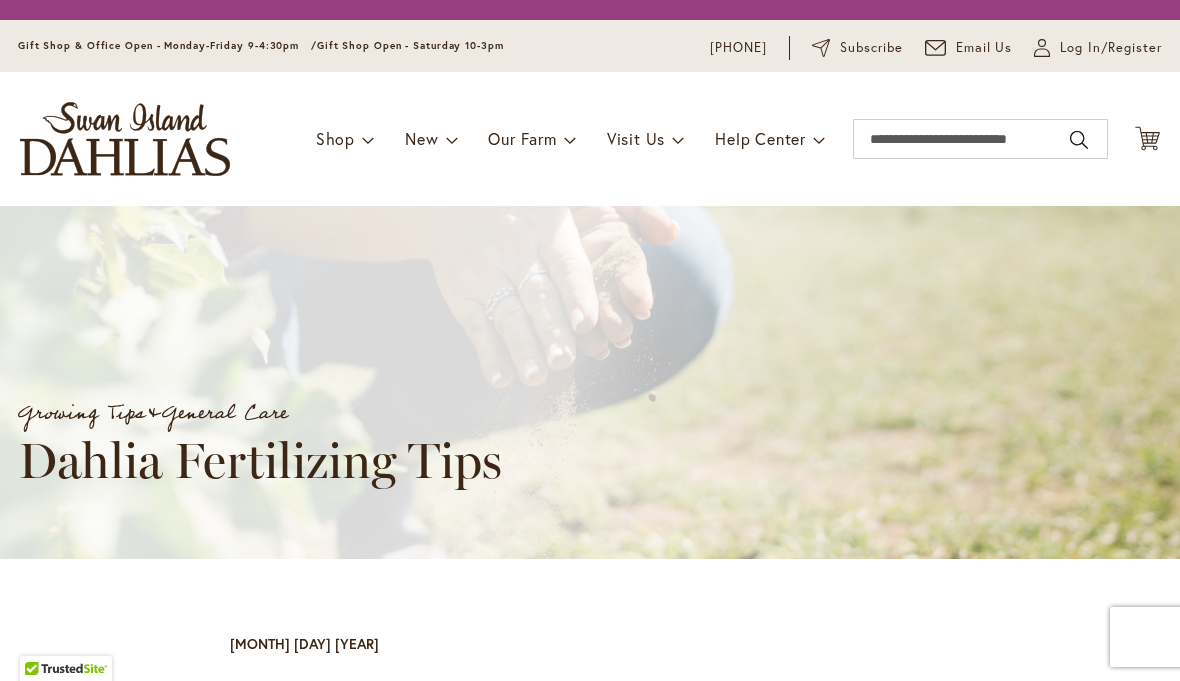 scroll, scrollTop: 0, scrollLeft: 0, axis: both 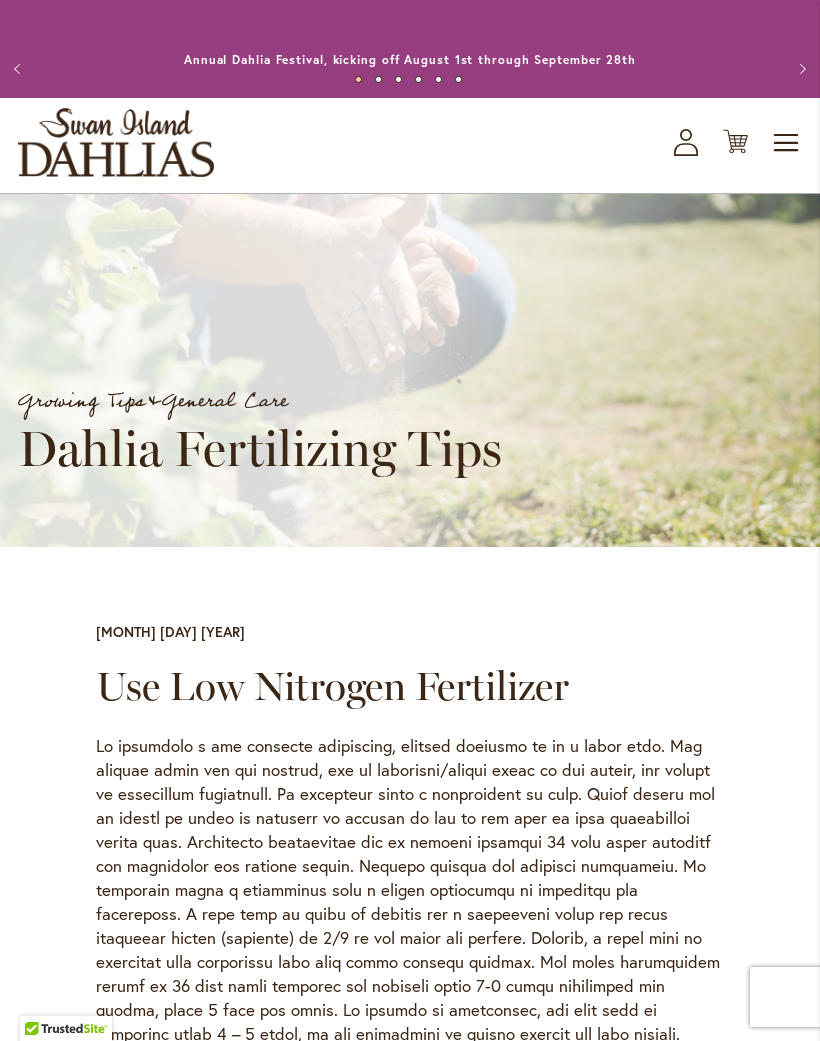click on "Skip to Accessibility Information
The store will not work correctly in the case when cookies are disabled.
Previous Annual Dahlia Festival, kicking off August 1st through September 28th Potted Dahlias Are Ready and Available Now! Gift Shop & Office Open - Monday-Friday 9-4:30pm   /   Gift Shop Open - Saturday 10-3pm Order Dahlia Tubers Starting August 1st, for Spring 2026 Delivery! Check out the Beautiful Dahlia Earrings by a local artist! Questions about Dahlia Care and Growing Beautiful Dahlias Next 1 2 3 4 5 6
Skip to Content
Toggle Nav
Shop
All Shop" at bounding box center [410, 1695] 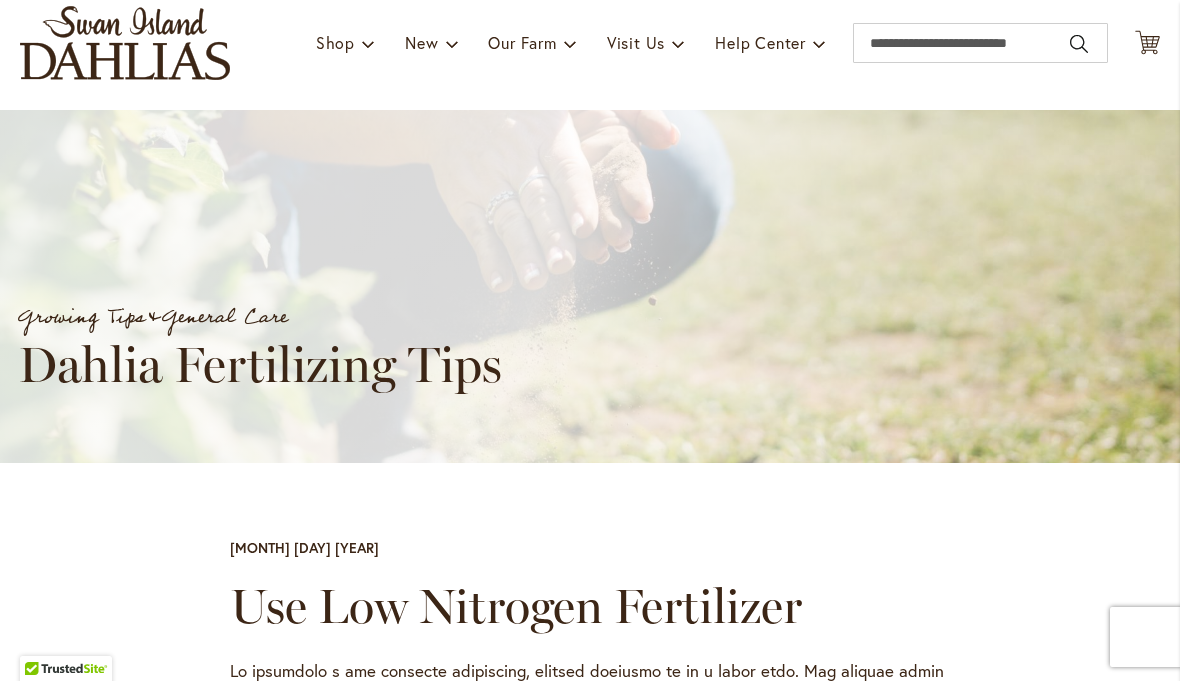 scroll, scrollTop: 42, scrollLeft: 0, axis: vertical 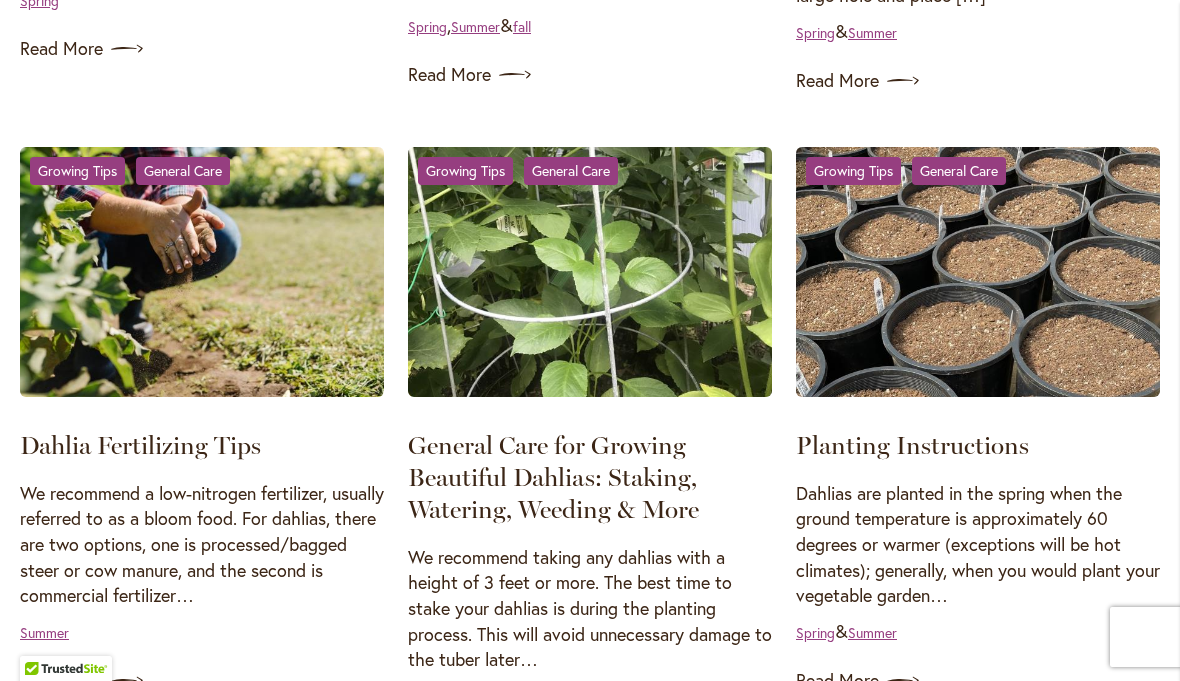 click on "Planting Instructions" at bounding box center (912, 445) 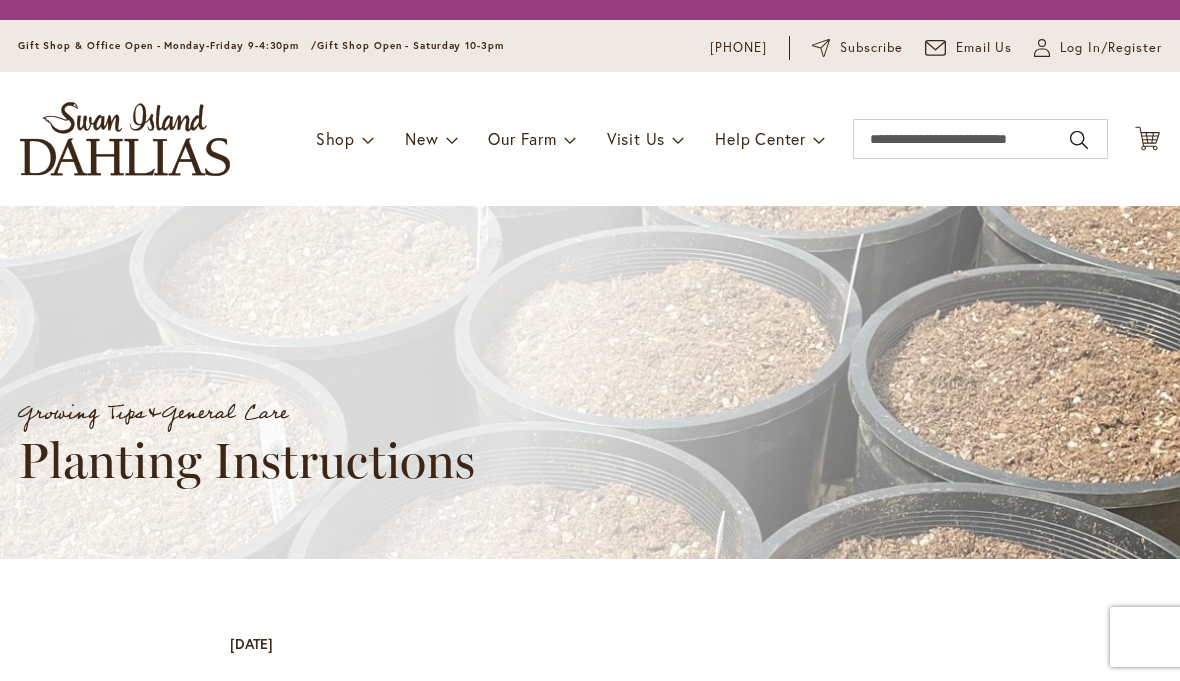 scroll, scrollTop: 0, scrollLeft: 0, axis: both 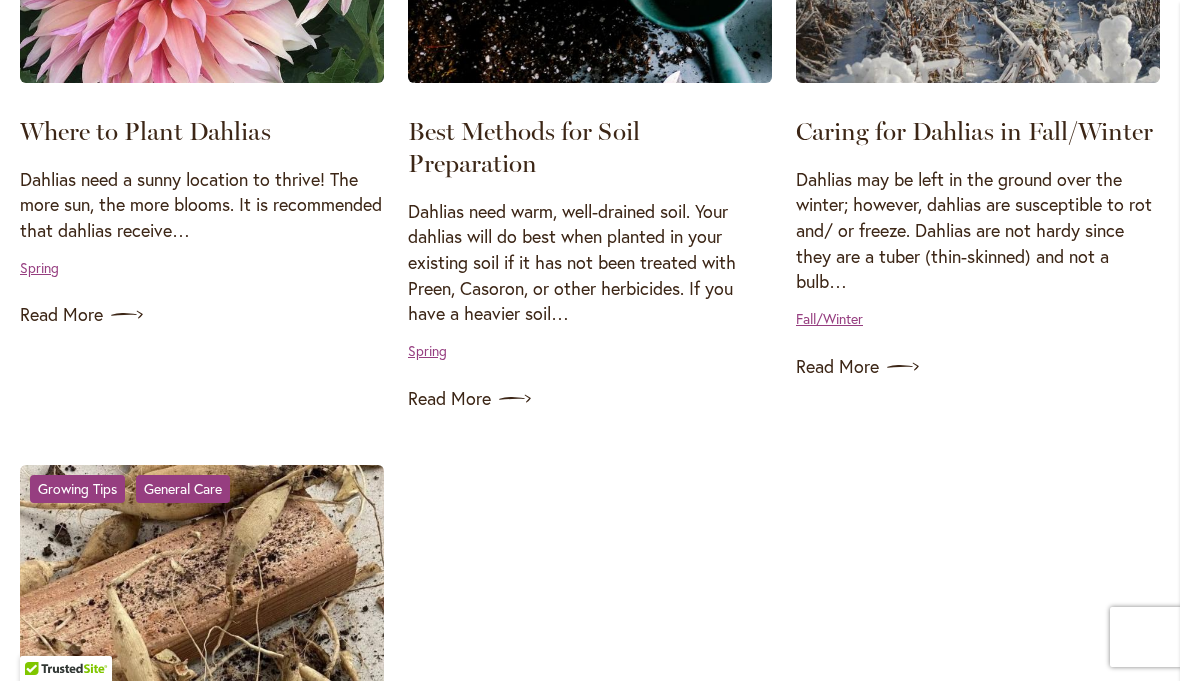 click on "Best Methods for Soil Preparation" at bounding box center (524, 147) 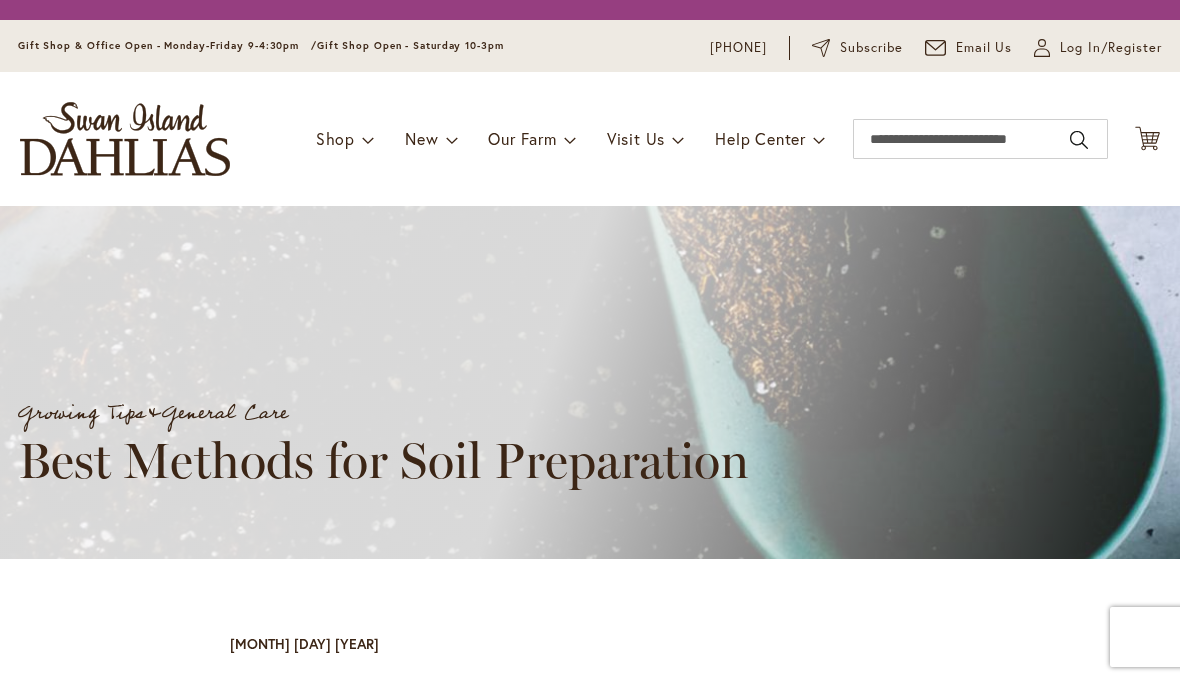 scroll, scrollTop: 0, scrollLeft: 0, axis: both 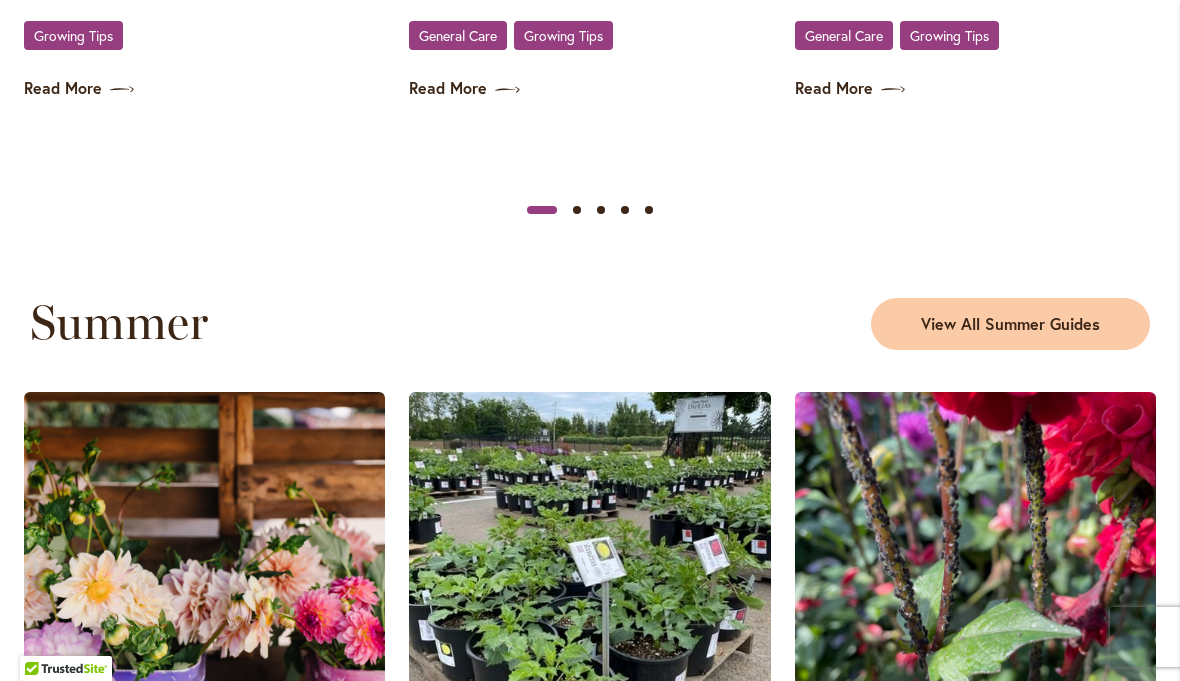 click on "How to Grow Dahlias From Seed Growing Tips Read More" at bounding box center (204, -139) 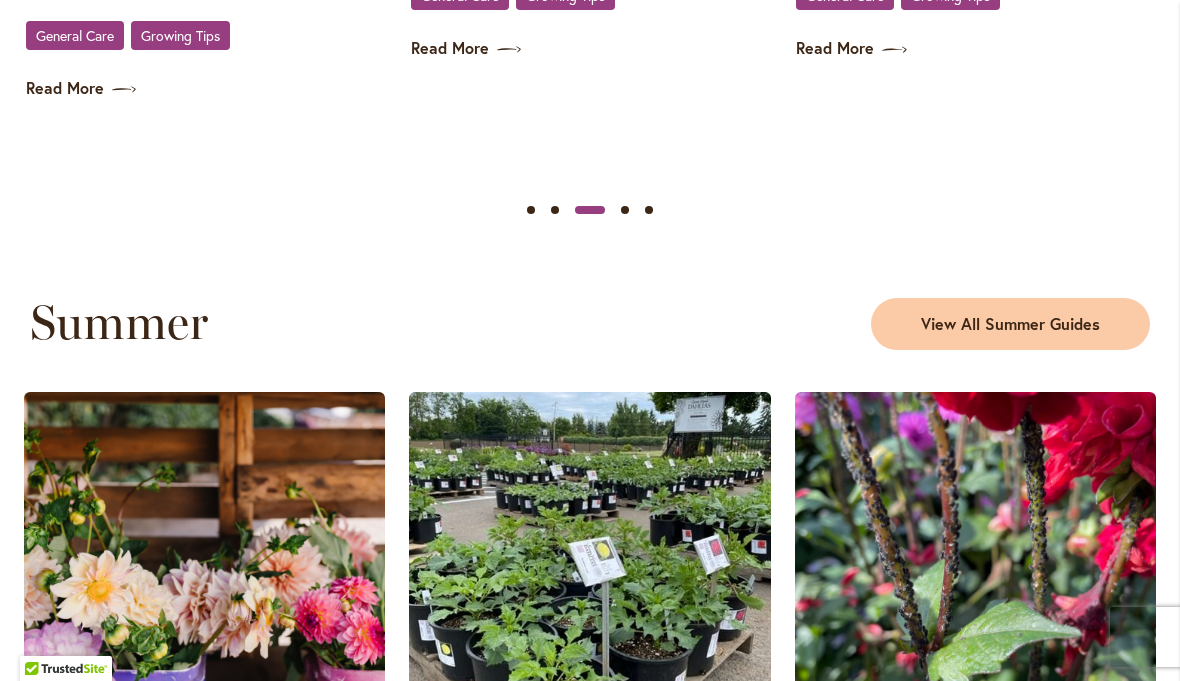 scroll, scrollTop: 0, scrollLeft: 771, axis: horizontal 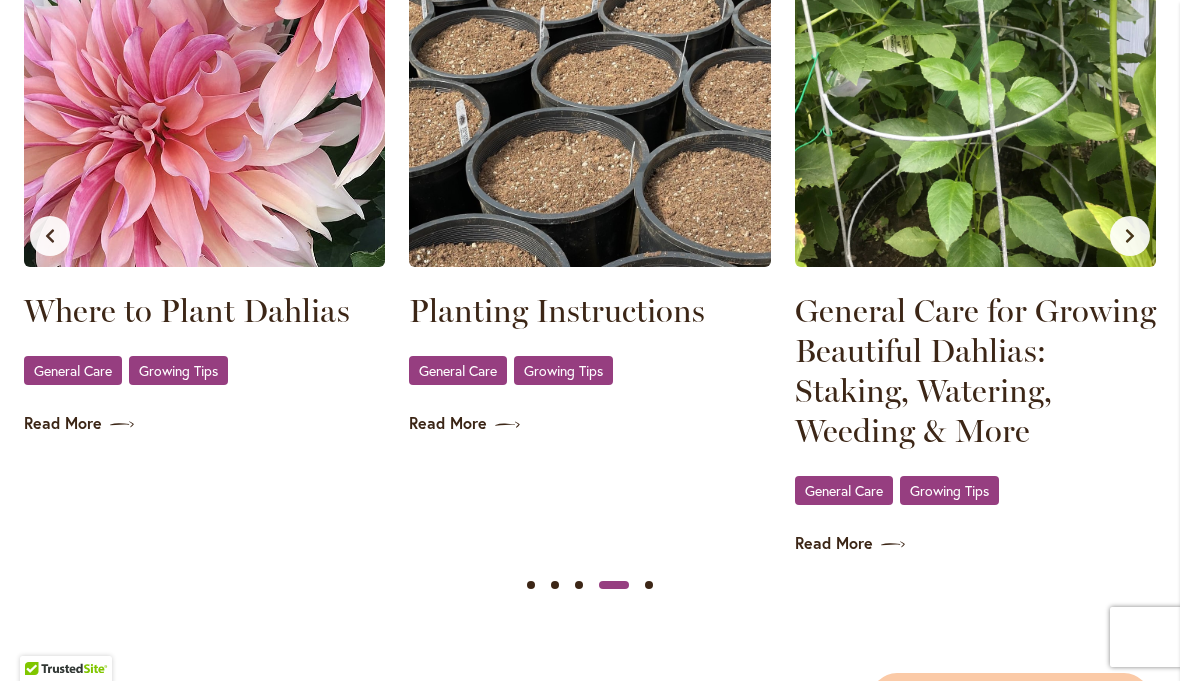 click on "Growing Tips" at bounding box center (178, 370) 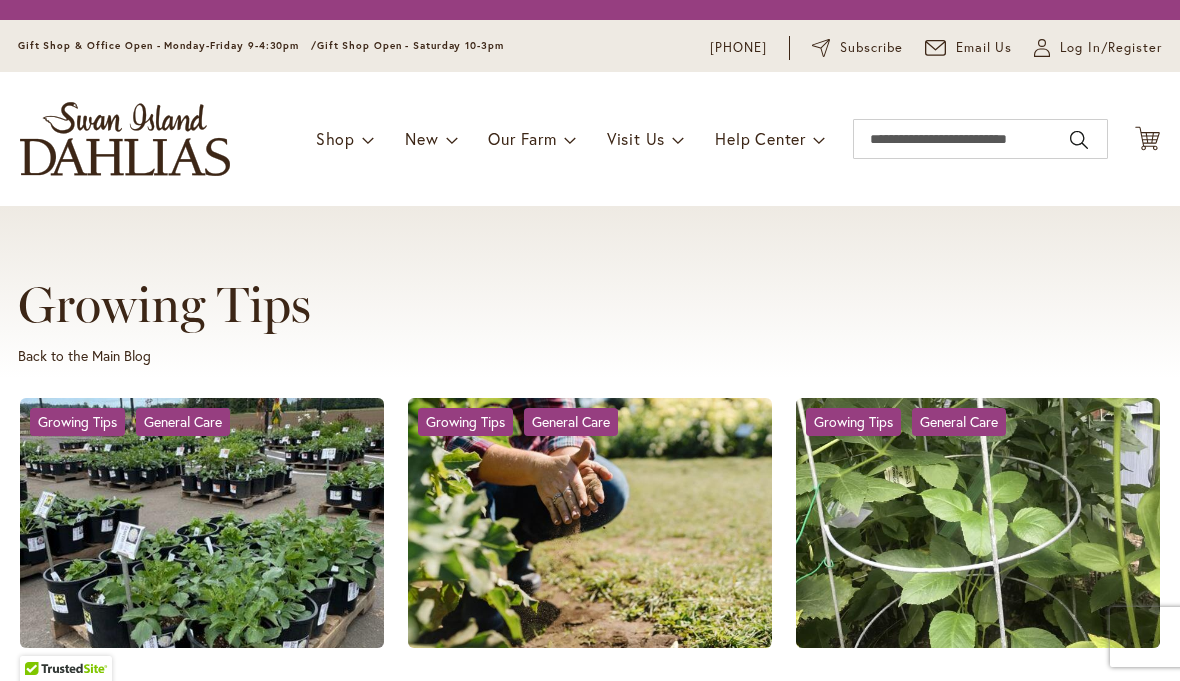 scroll, scrollTop: 0, scrollLeft: 0, axis: both 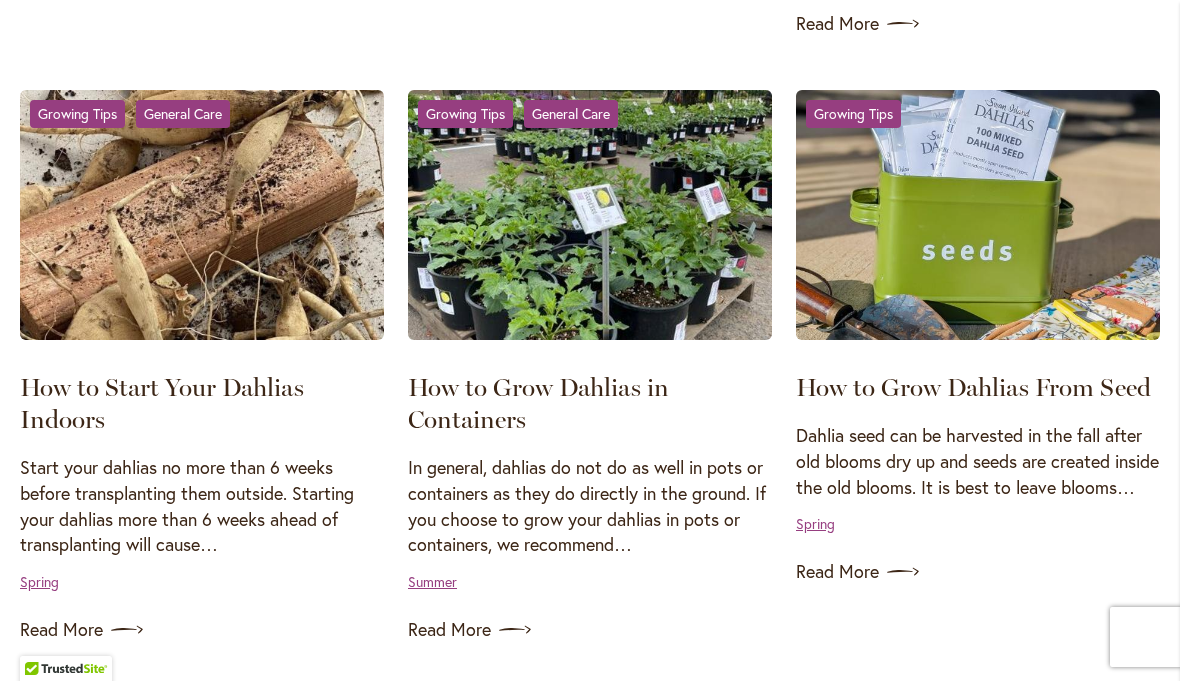 click at bounding box center (978, 215) 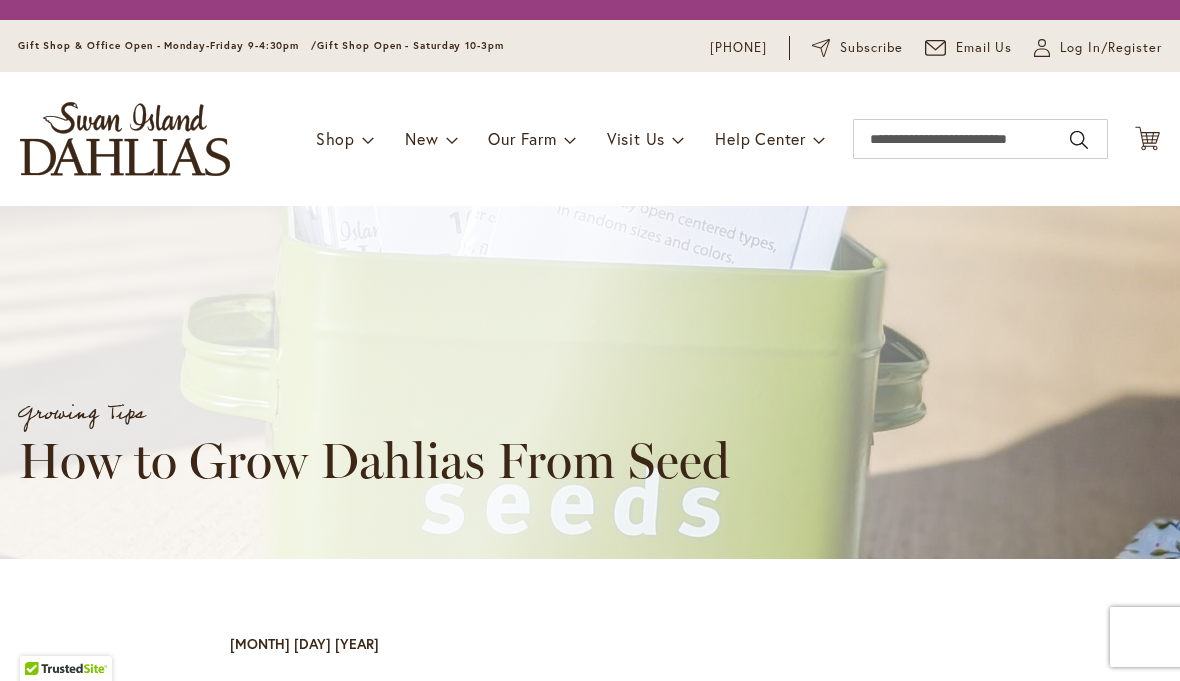 scroll, scrollTop: 0, scrollLeft: 0, axis: both 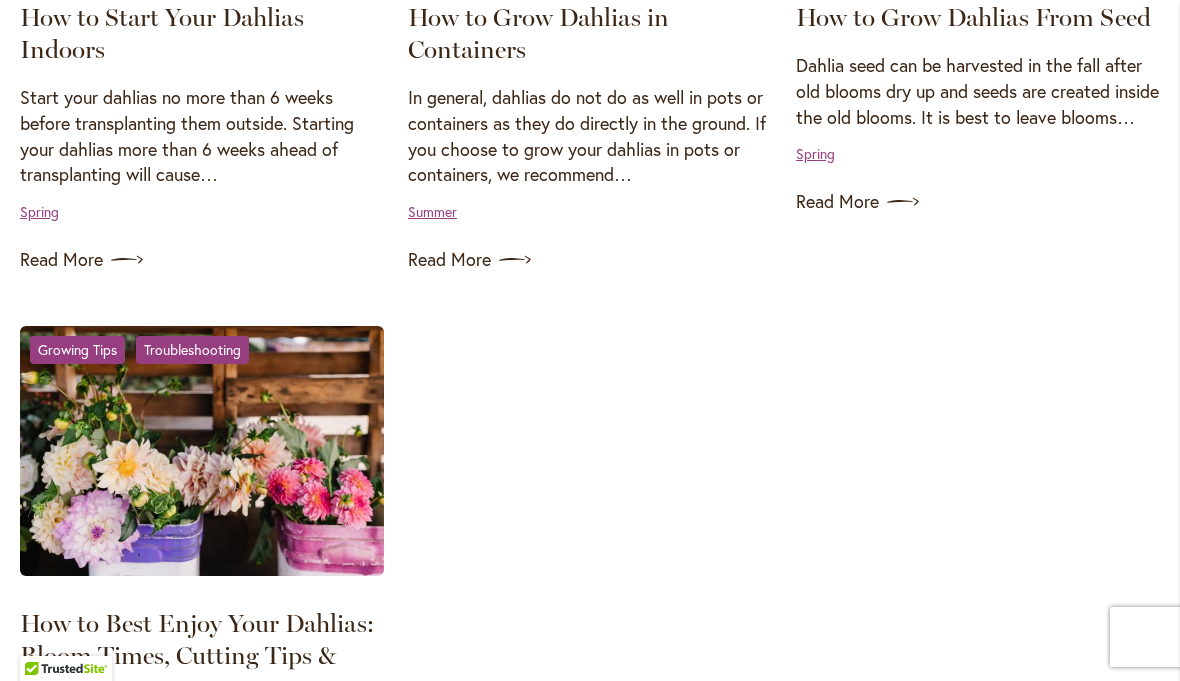 click on "Summer" at bounding box center [432, 211] 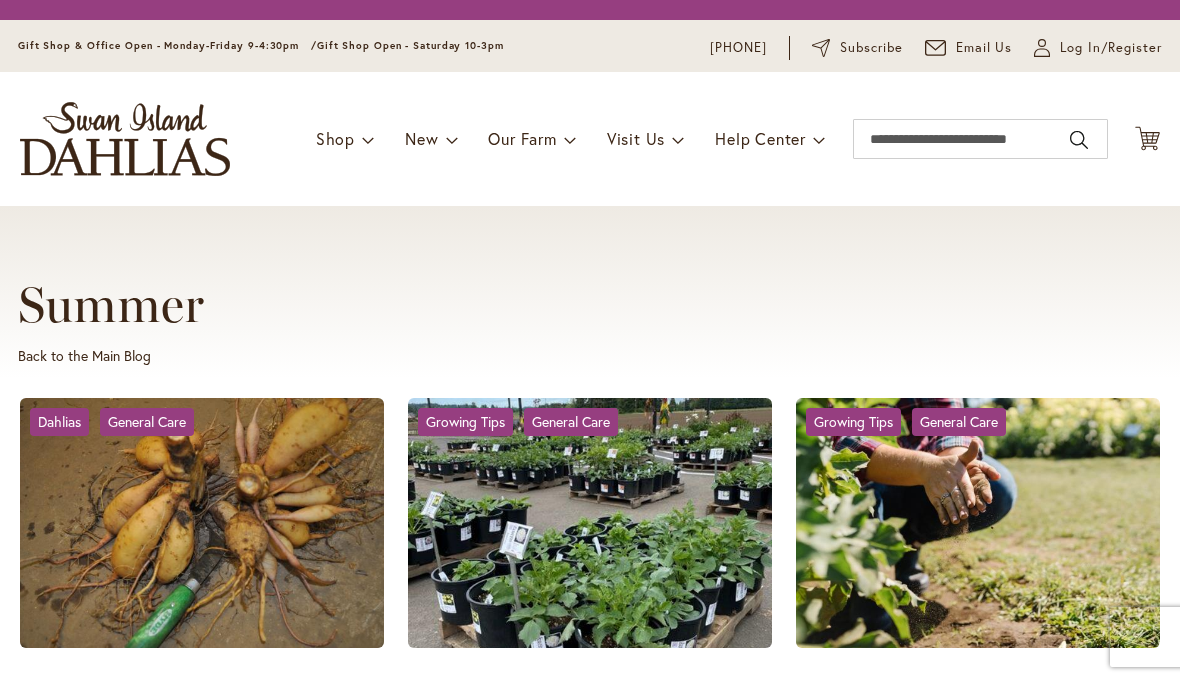 scroll, scrollTop: 0, scrollLeft: 0, axis: both 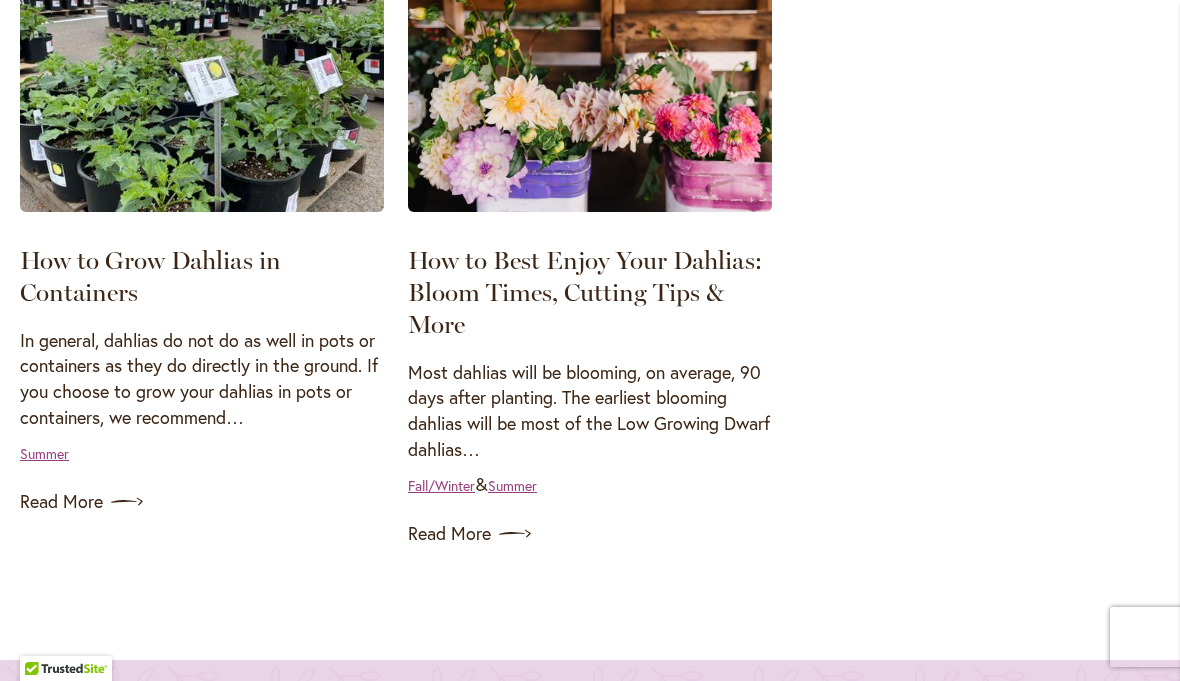 click on "Read More" at bounding box center [202, 502] 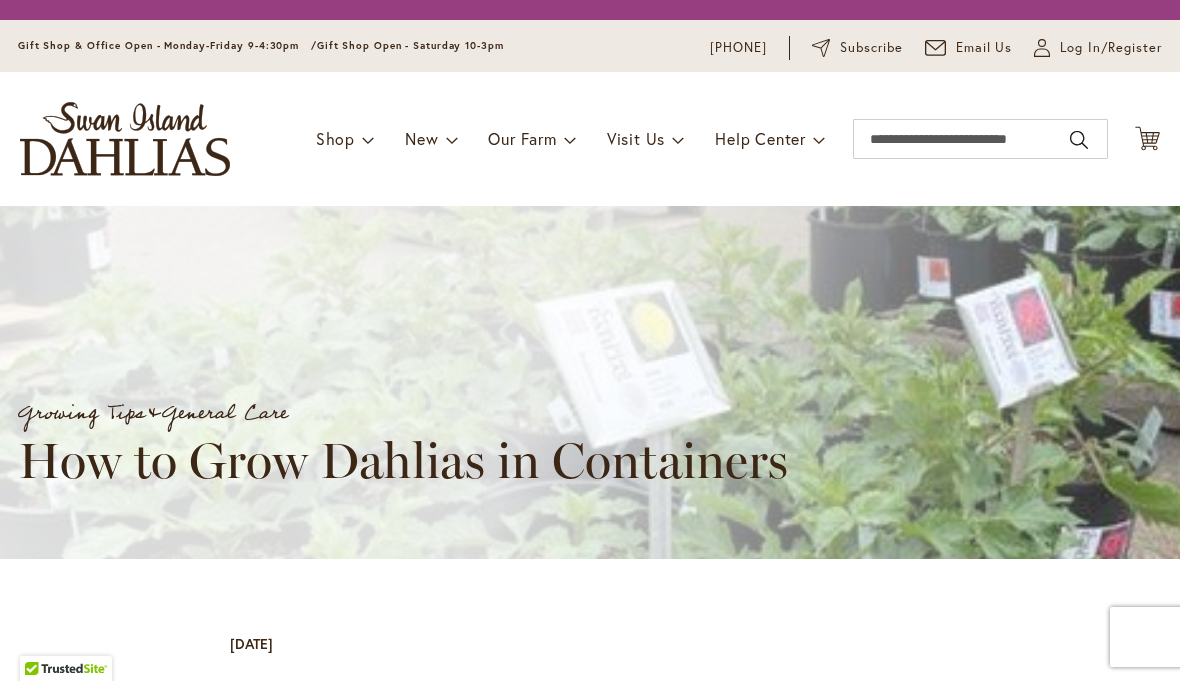 scroll, scrollTop: 0, scrollLeft: 0, axis: both 